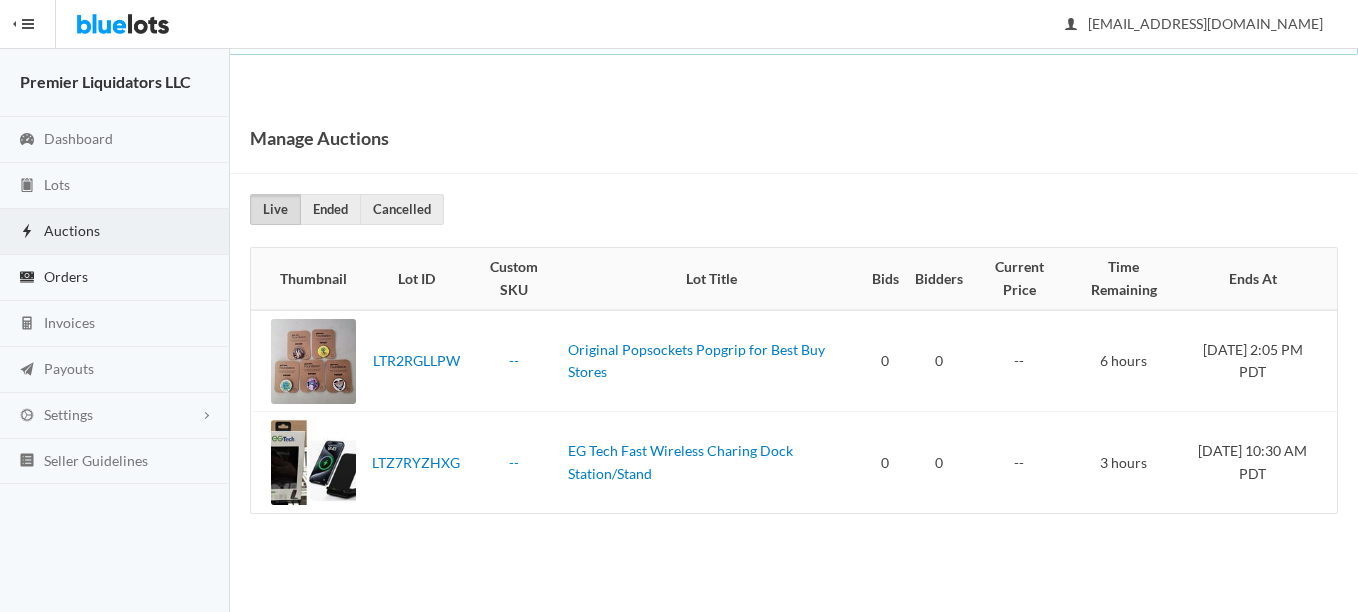 scroll, scrollTop: 0, scrollLeft: 0, axis: both 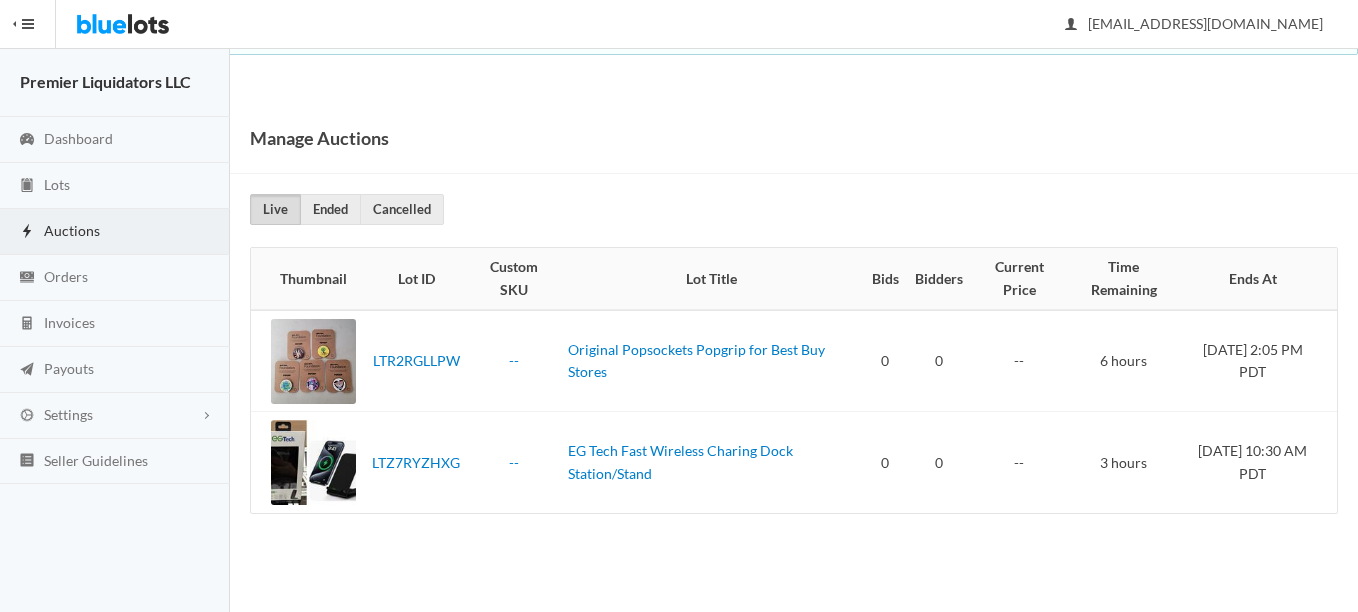 click on "Auctions" at bounding box center [72, 230] 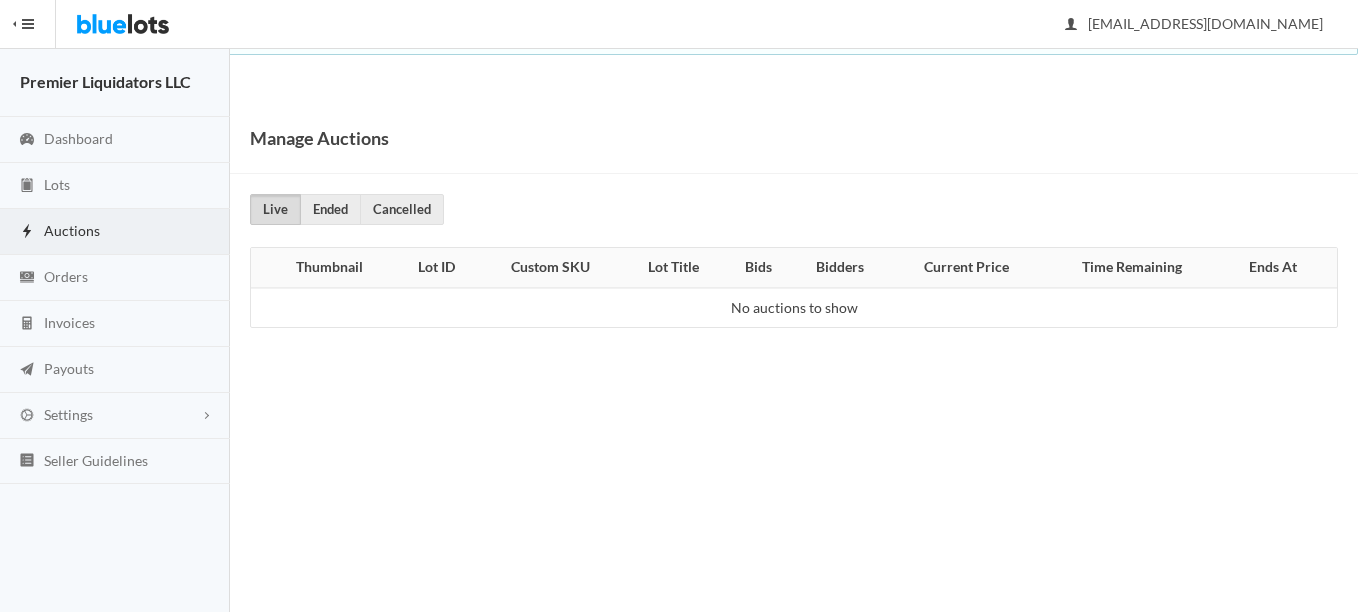 scroll, scrollTop: 0, scrollLeft: 0, axis: both 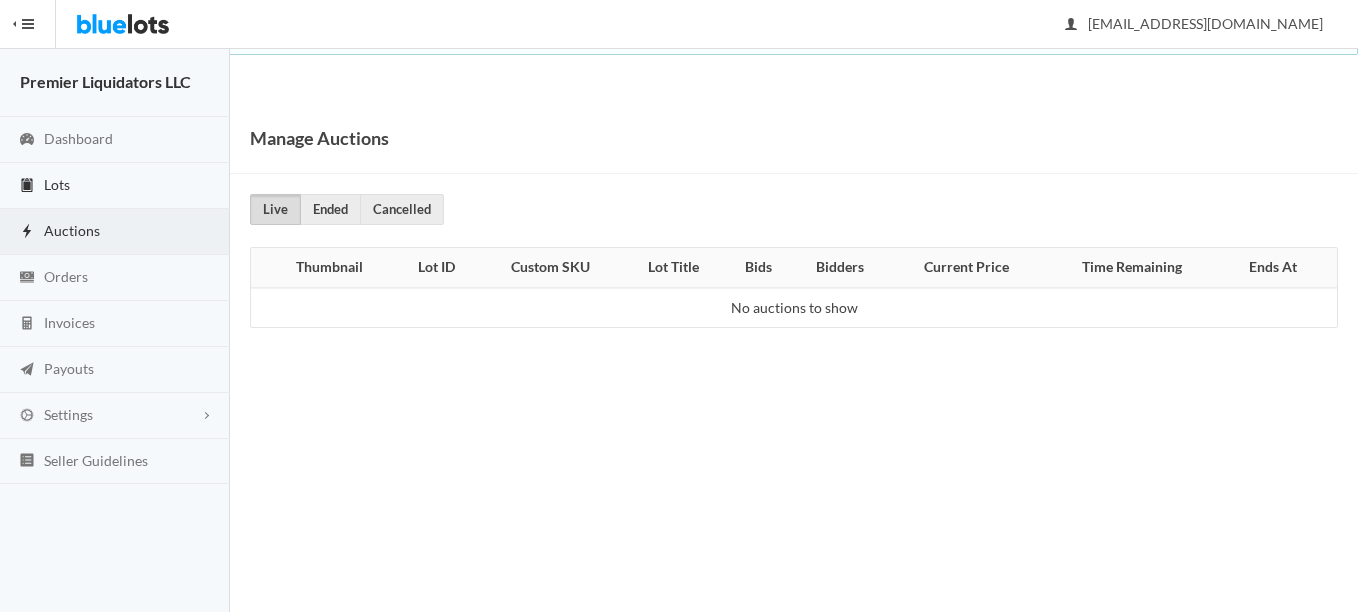 click on "Lots" at bounding box center [57, 184] 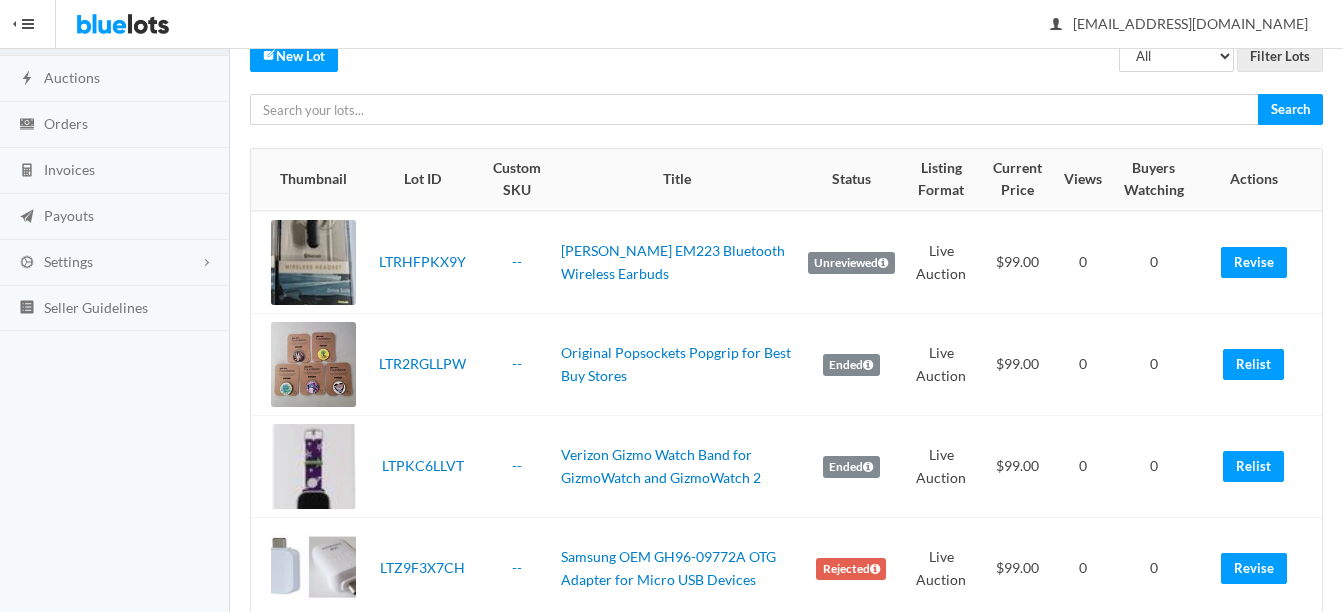scroll, scrollTop: 200, scrollLeft: 0, axis: vertical 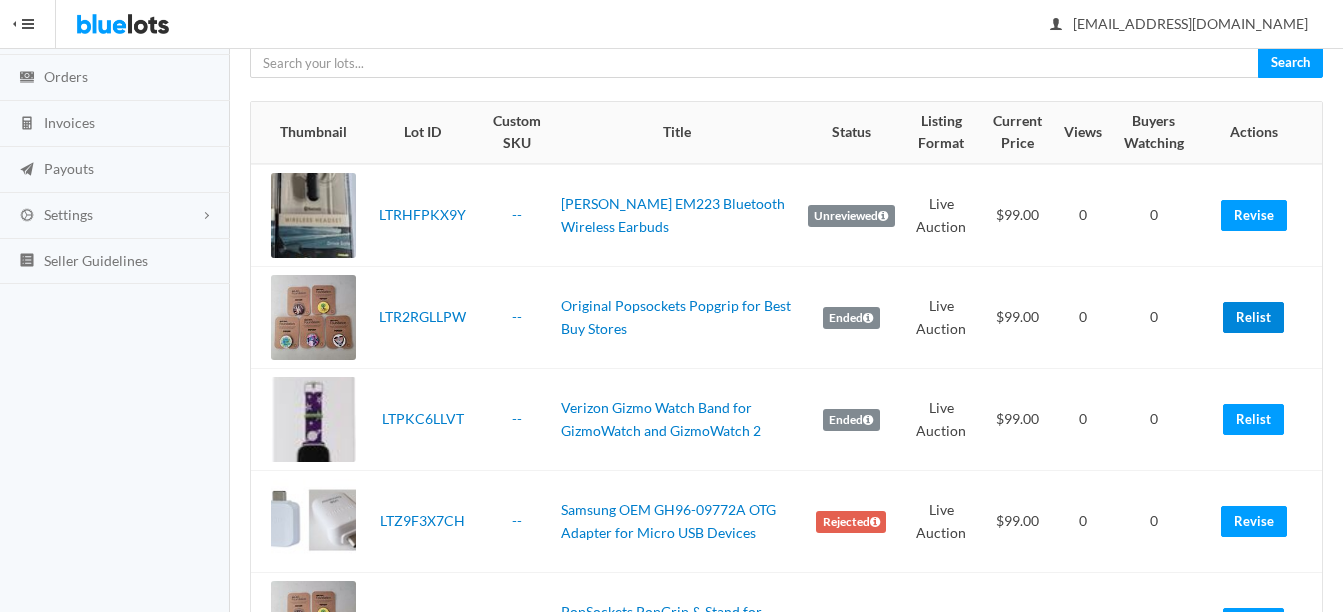 click on "Relist" at bounding box center [1253, 317] 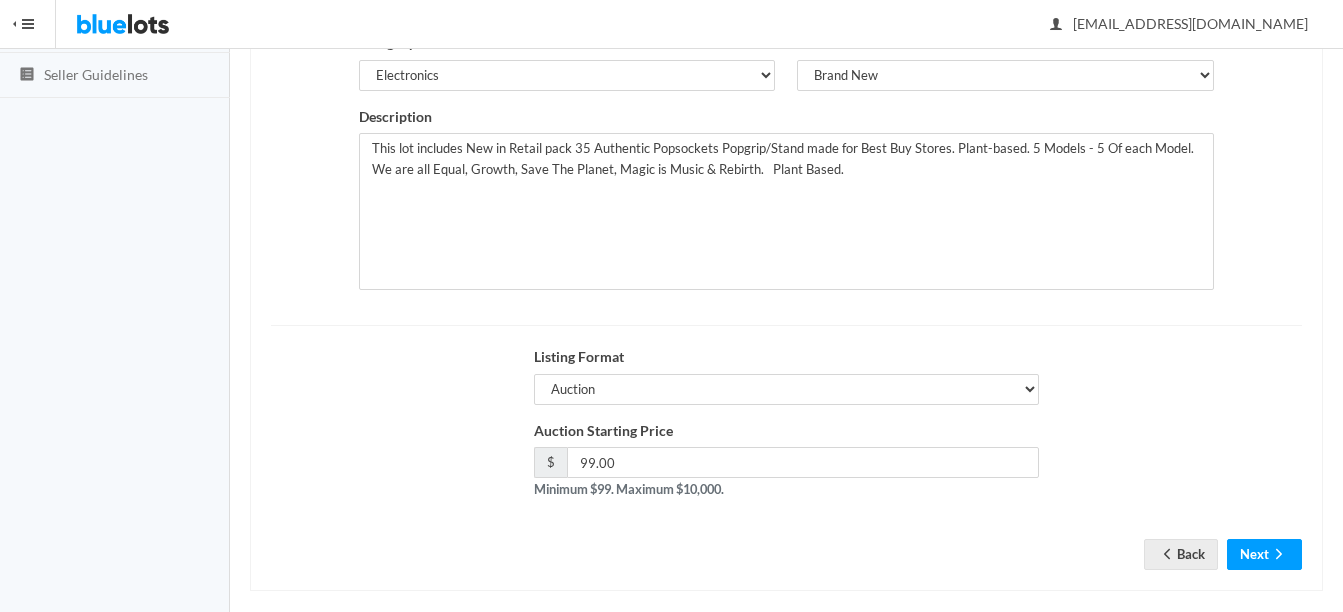 scroll, scrollTop: 400, scrollLeft: 0, axis: vertical 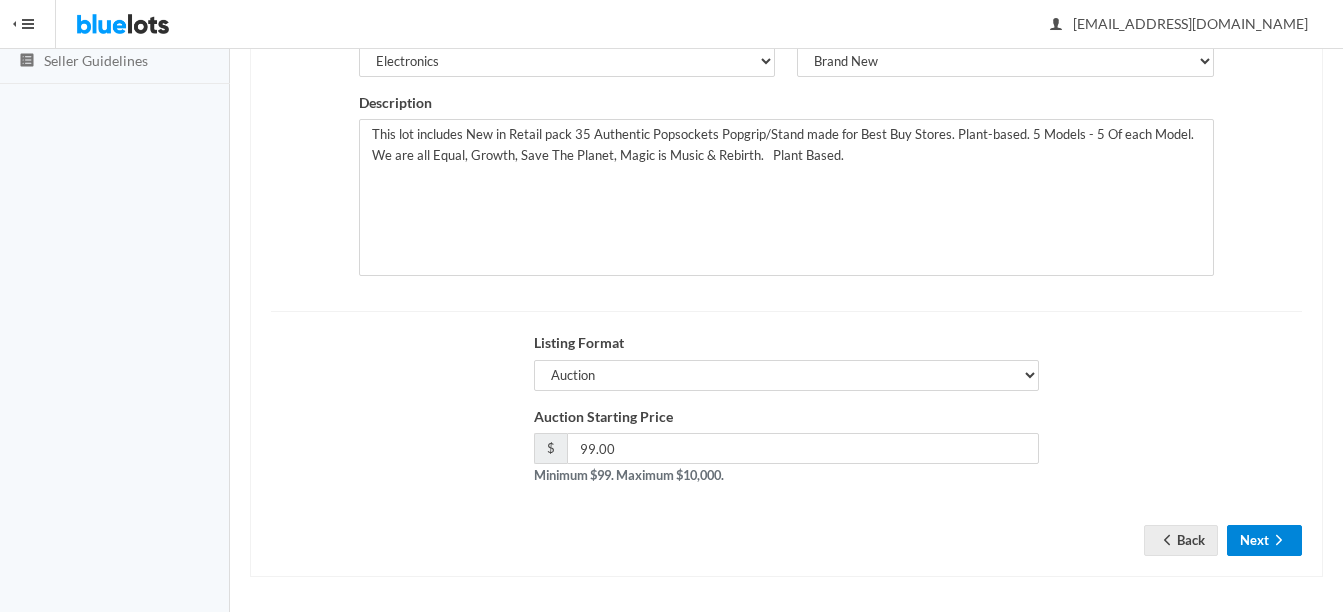 click 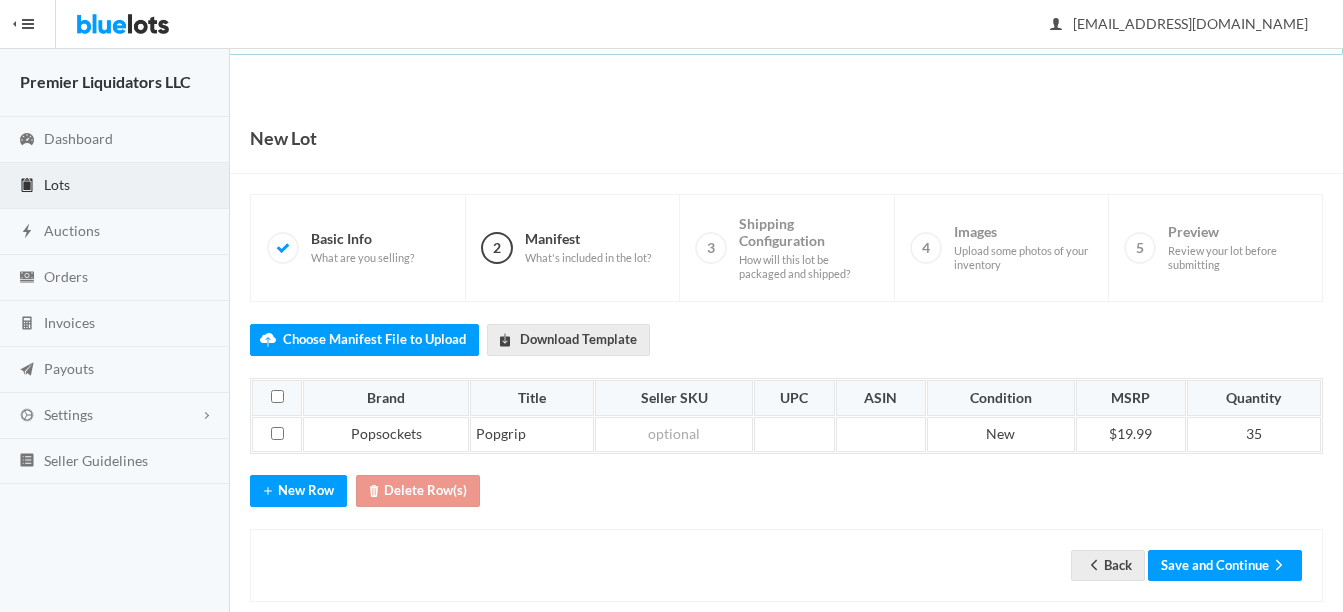 scroll, scrollTop: 0, scrollLeft: 0, axis: both 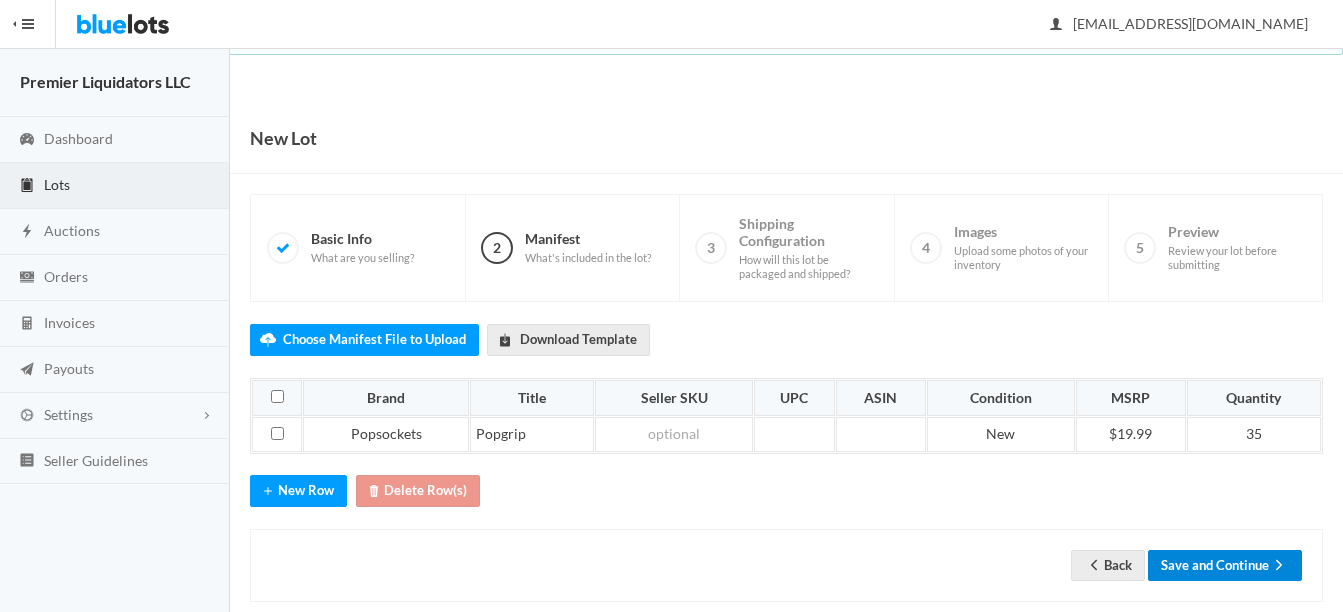 click on "Save and Continue" at bounding box center (1225, 565) 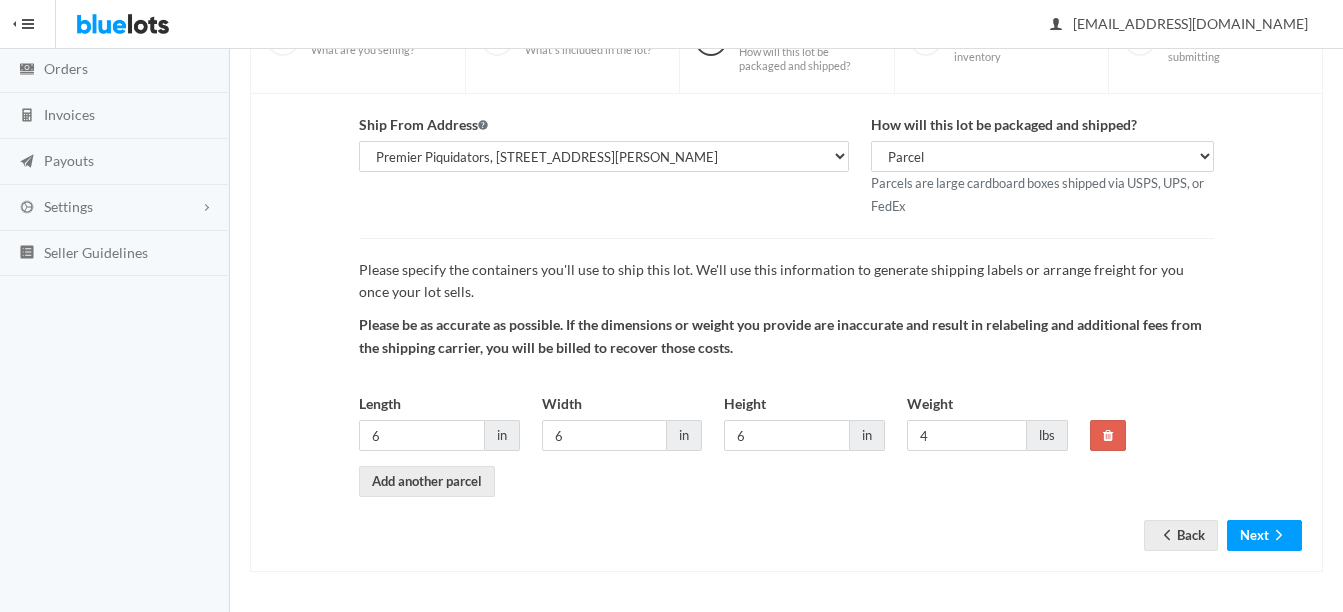 scroll, scrollTop: 209, scrollLeft: 0, axis: vertical 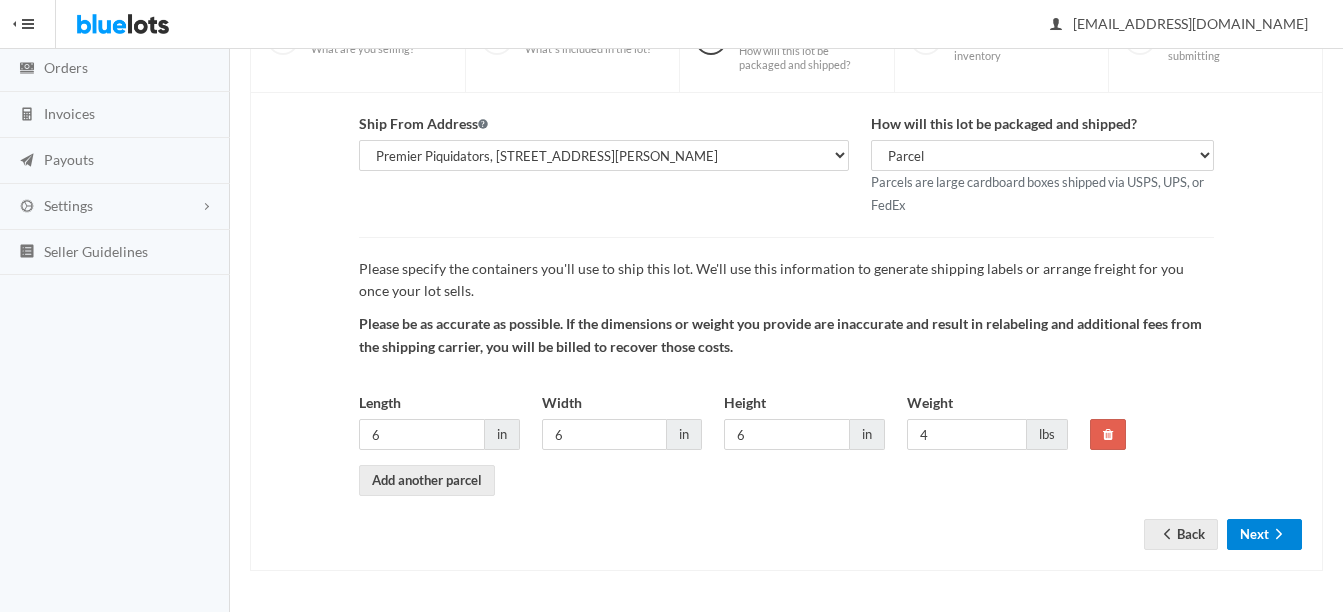 click on "Next" at bounding box center (1264, 534) 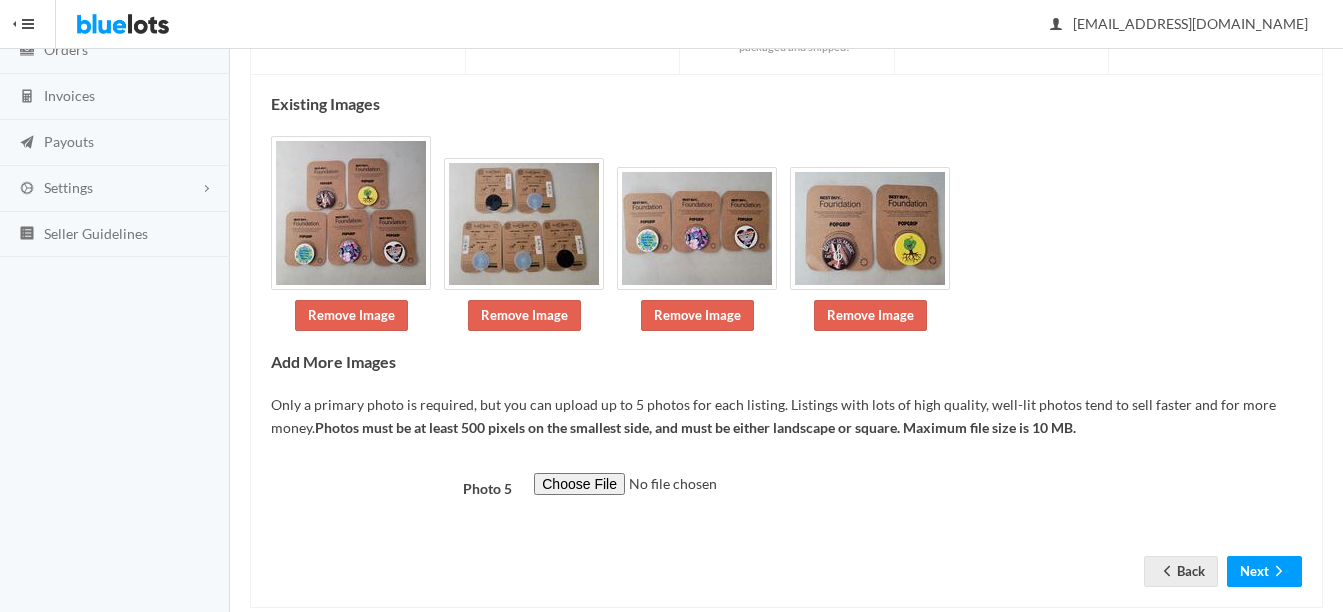 scroll, scrollTop: 264, scrollLeft: 0, axis: vertical 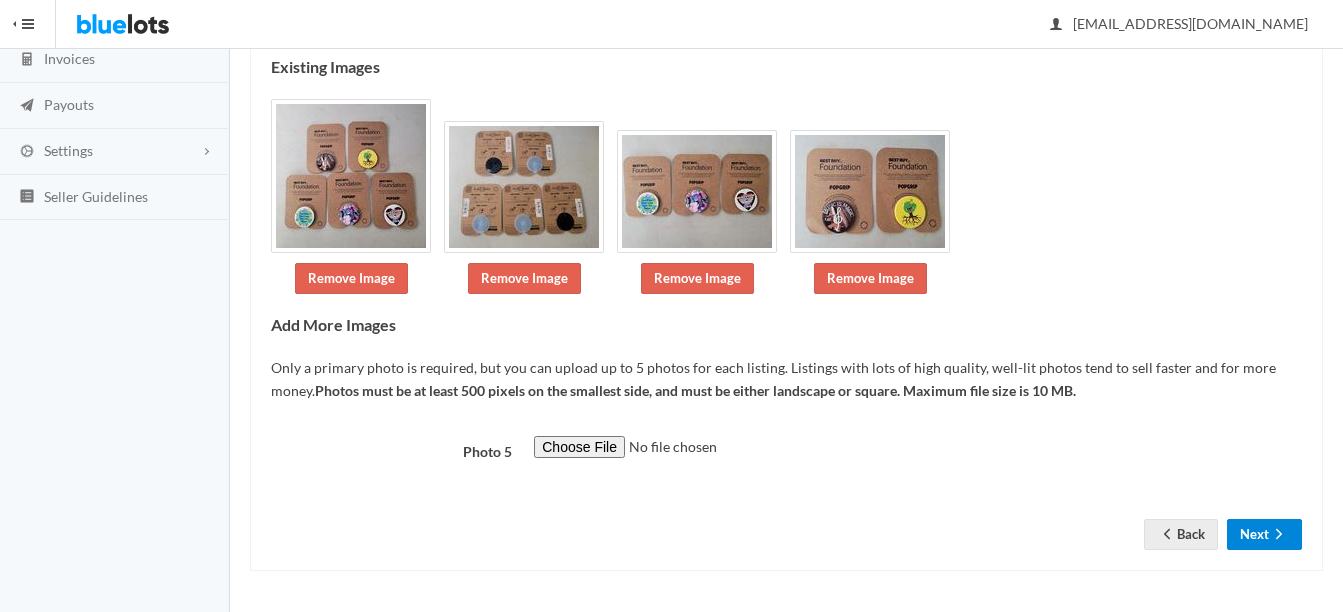 click on "Next" at bounding box center [1264, 534] 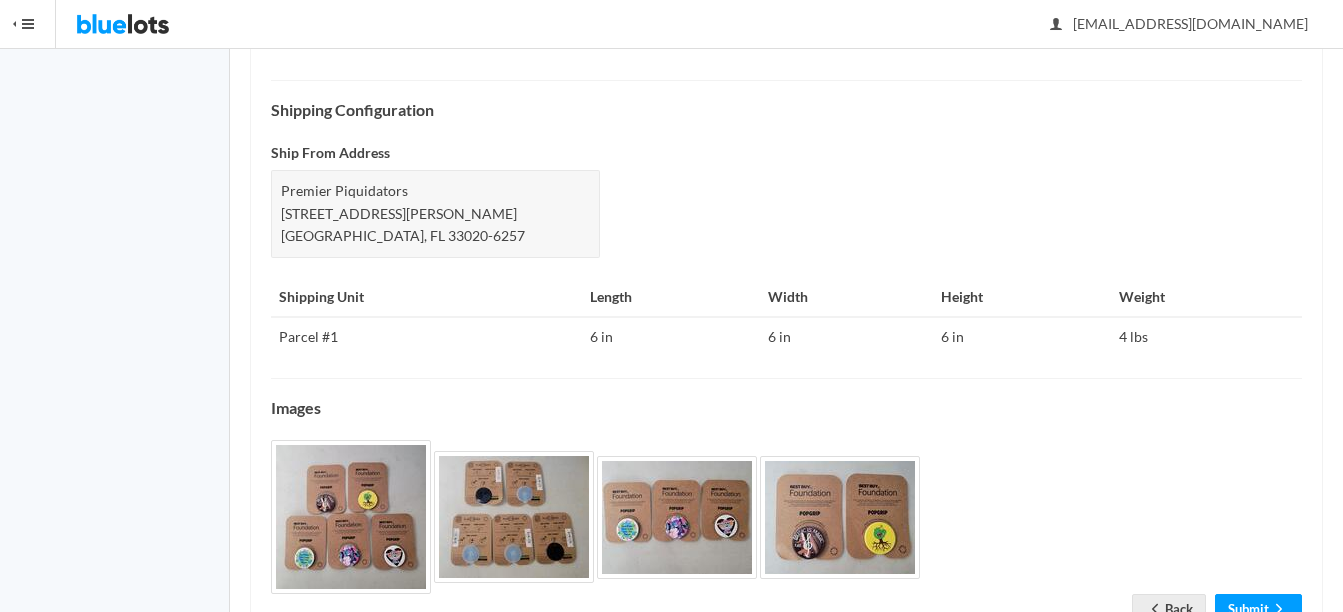 scroll, scrollTop: 876, scrollLeft: 0, axis: vertical 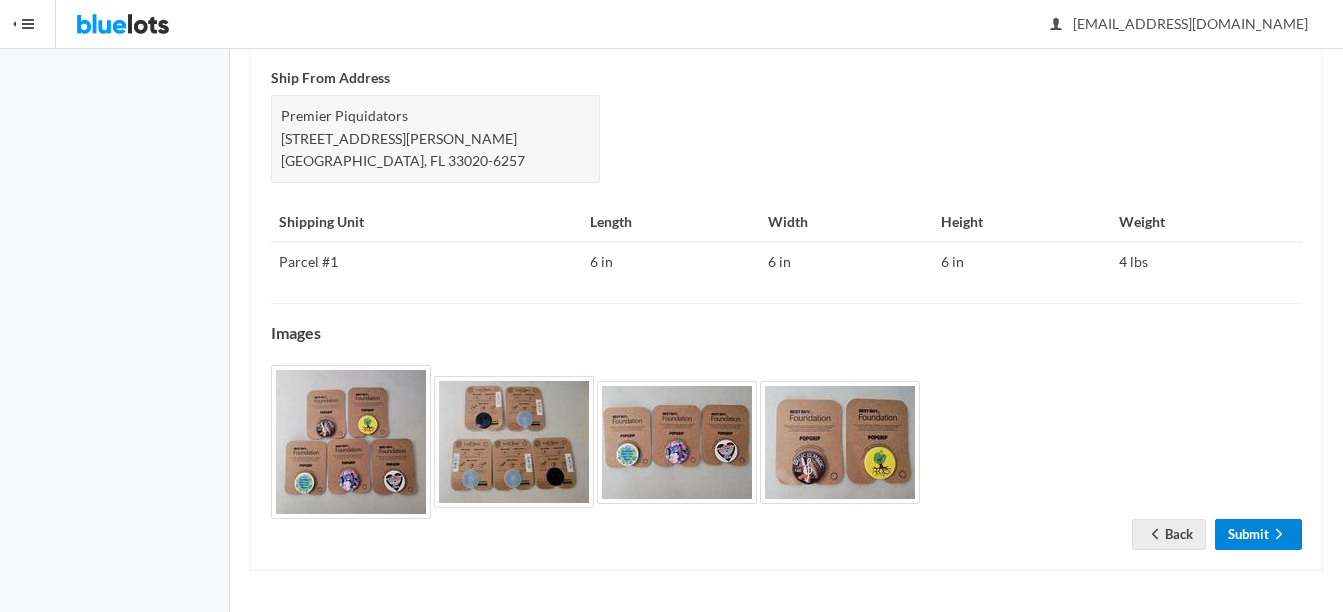 click on "Submit" at bounding box center (1258, 534) 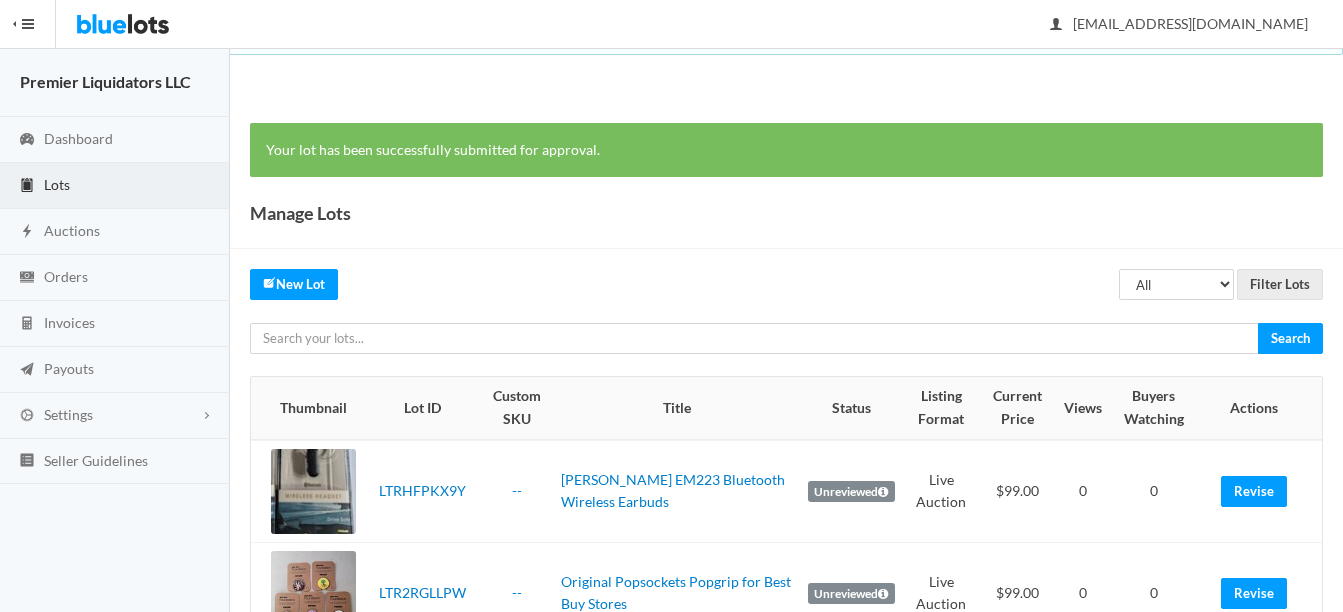 scroll, scrollTop: 0, scrollLeft: 0, axis: both 